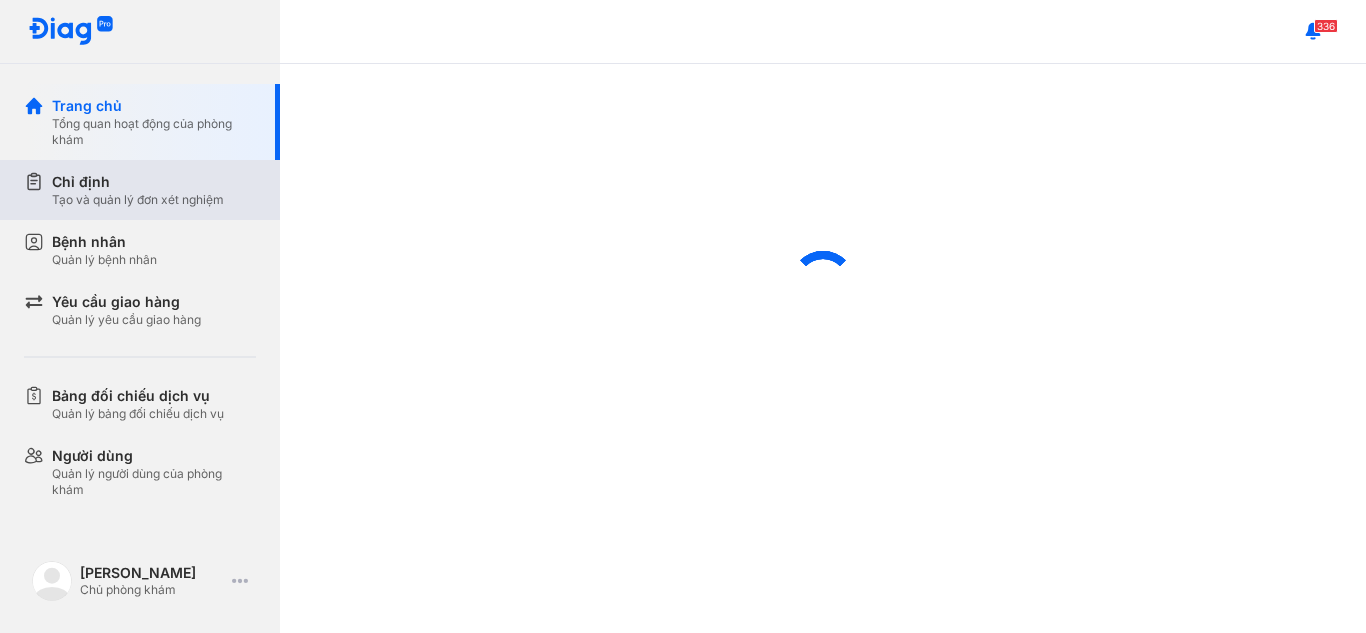 scroll, scrollTop: 0, scrollLeft: 0, axis: both 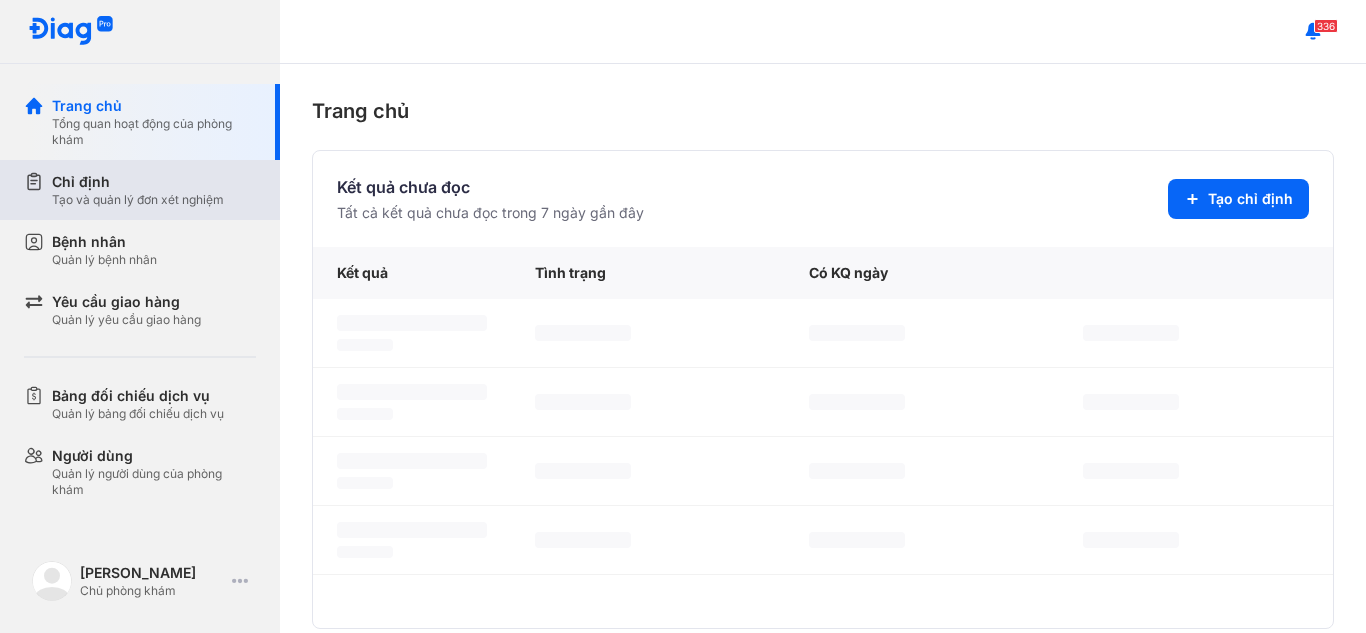 click on "Chỉ định" at bounding box center (138, 182) 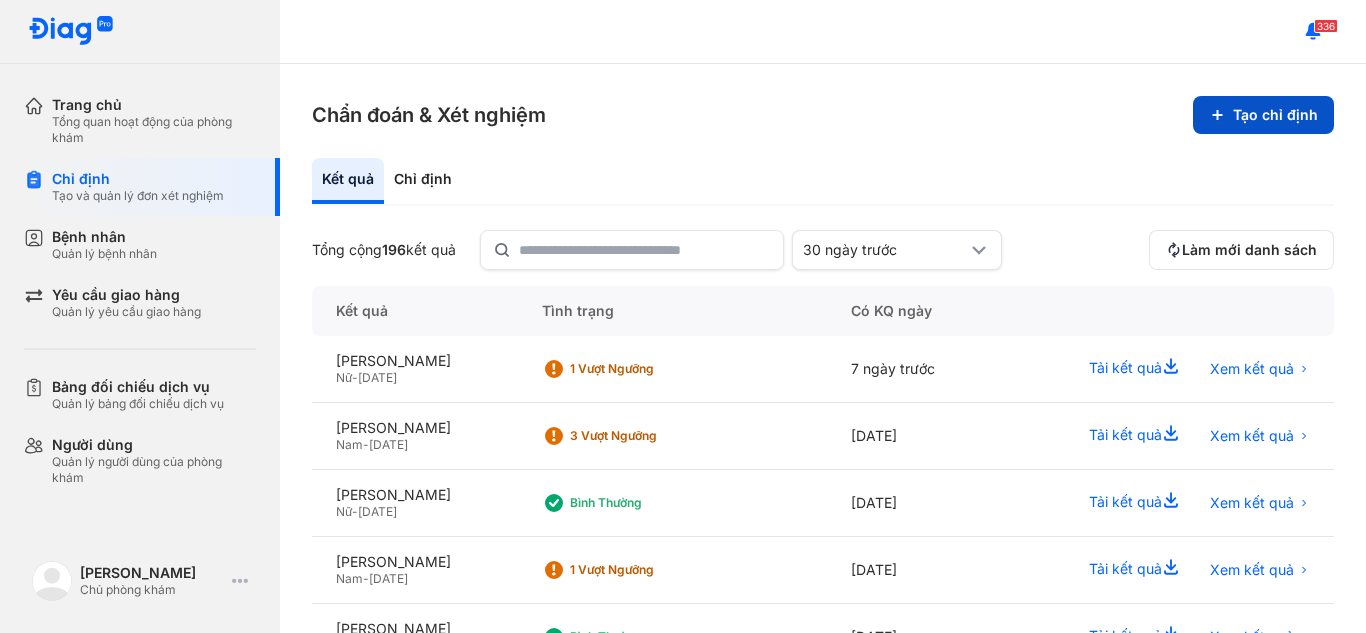 click on "Tạo chỉ định" at bounding box center [1263, 115] 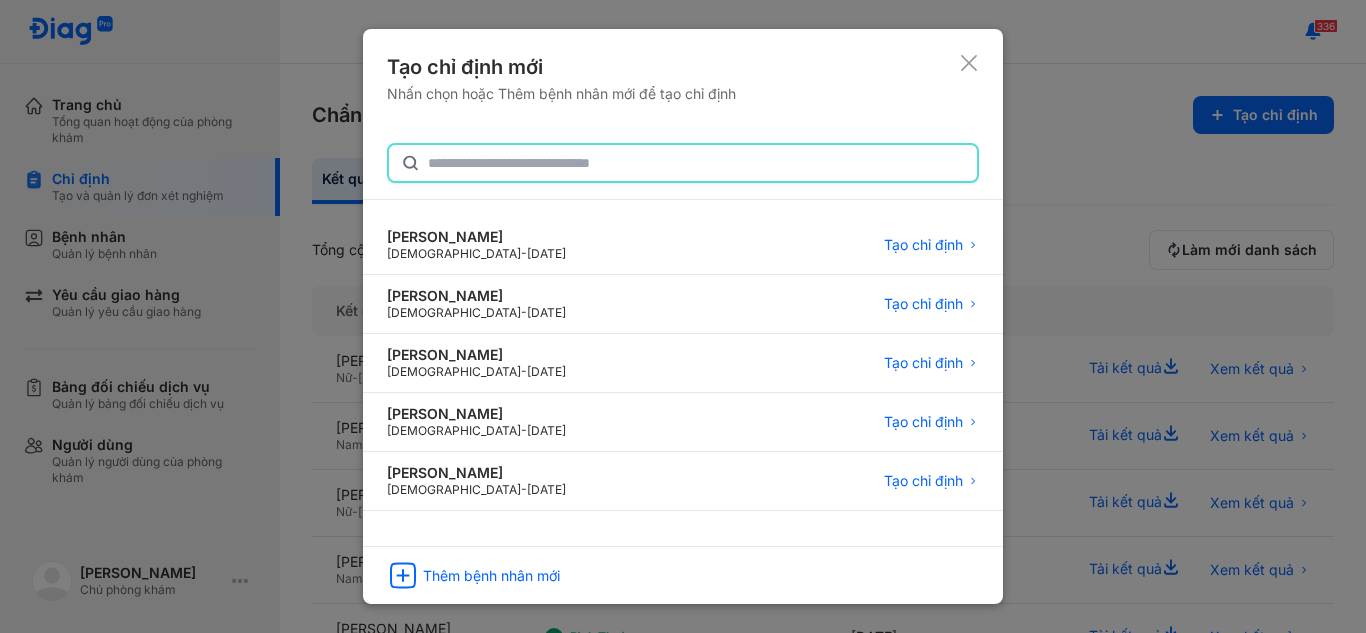 click 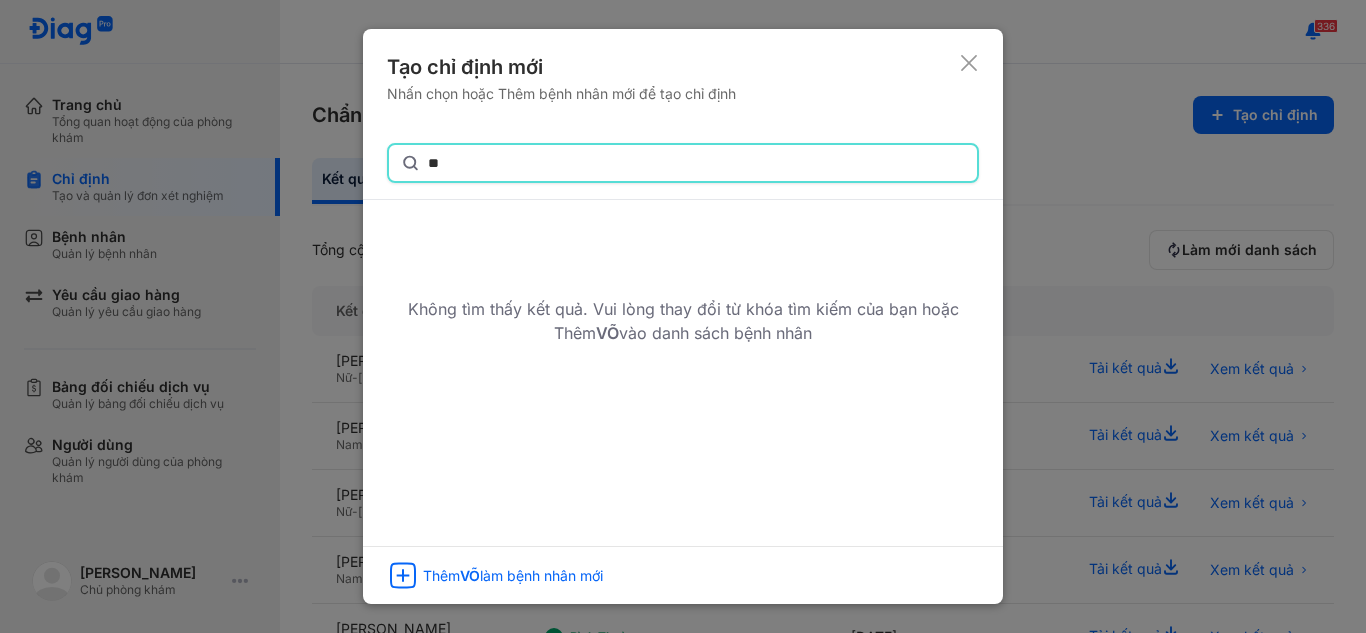 type on "*" 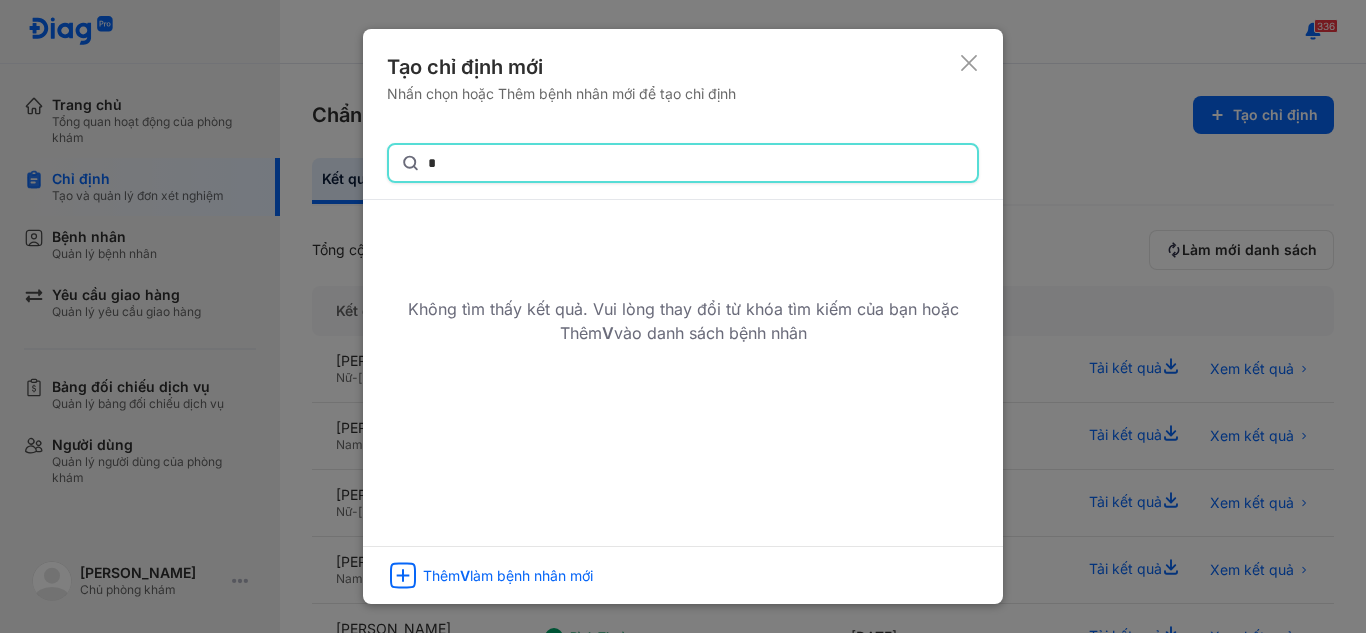 type 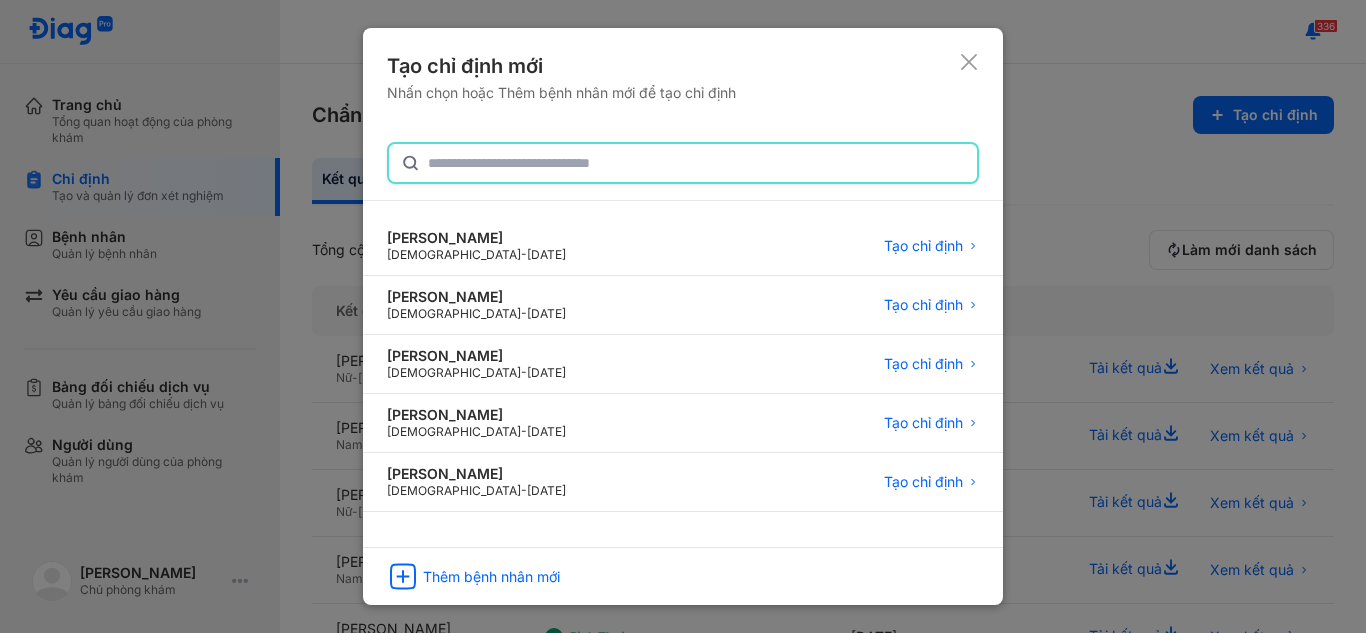 drag, startPoint x: 1119, startPoint y: 152, endPoint x: 702, endPoint y: 169, distance: 417.34637 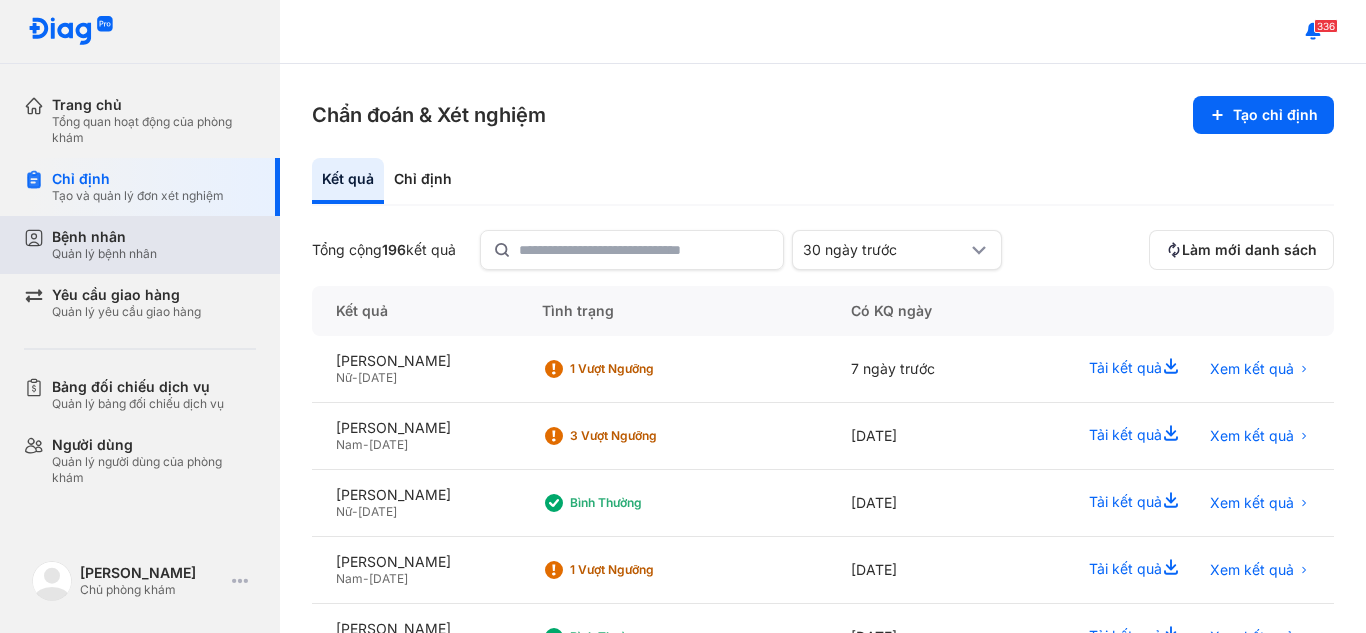 click 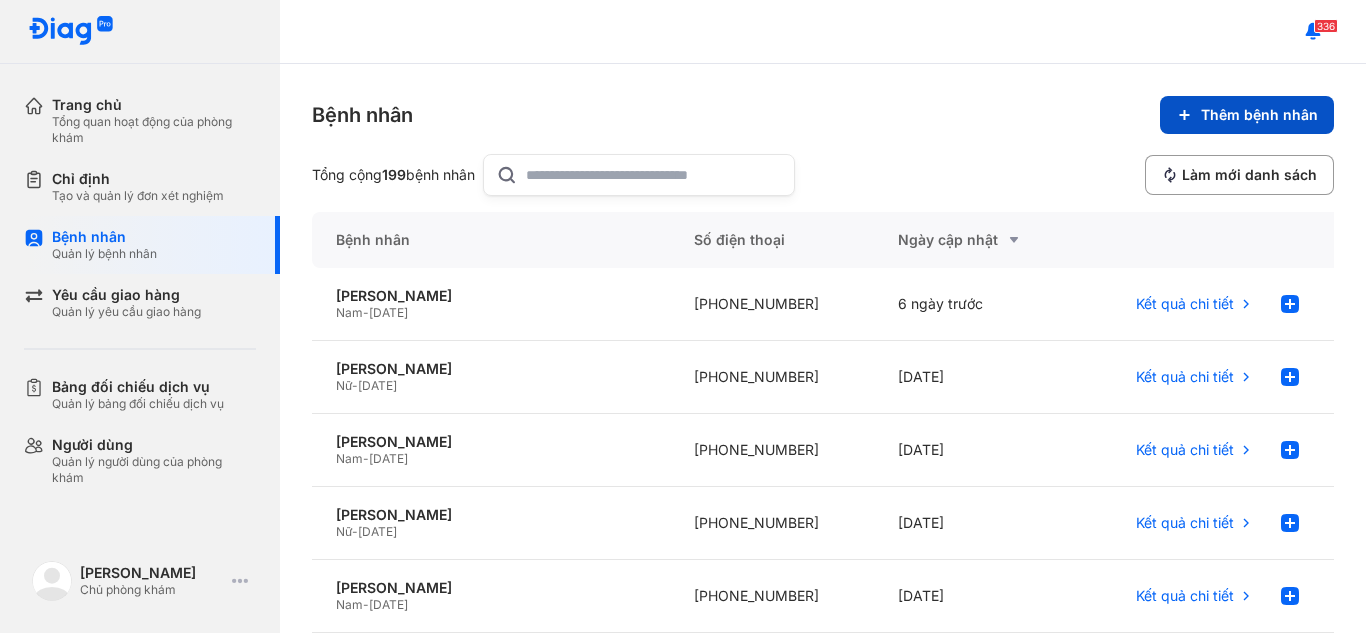 click on "Thêm bệnh nhân" 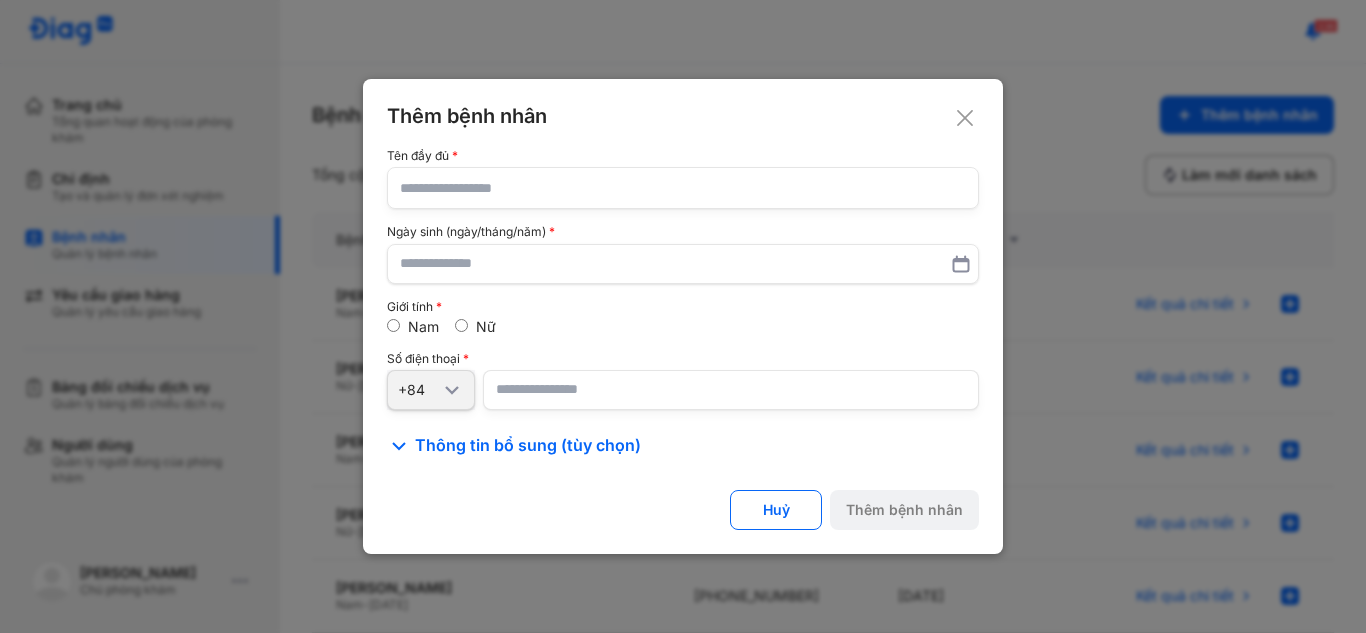 click 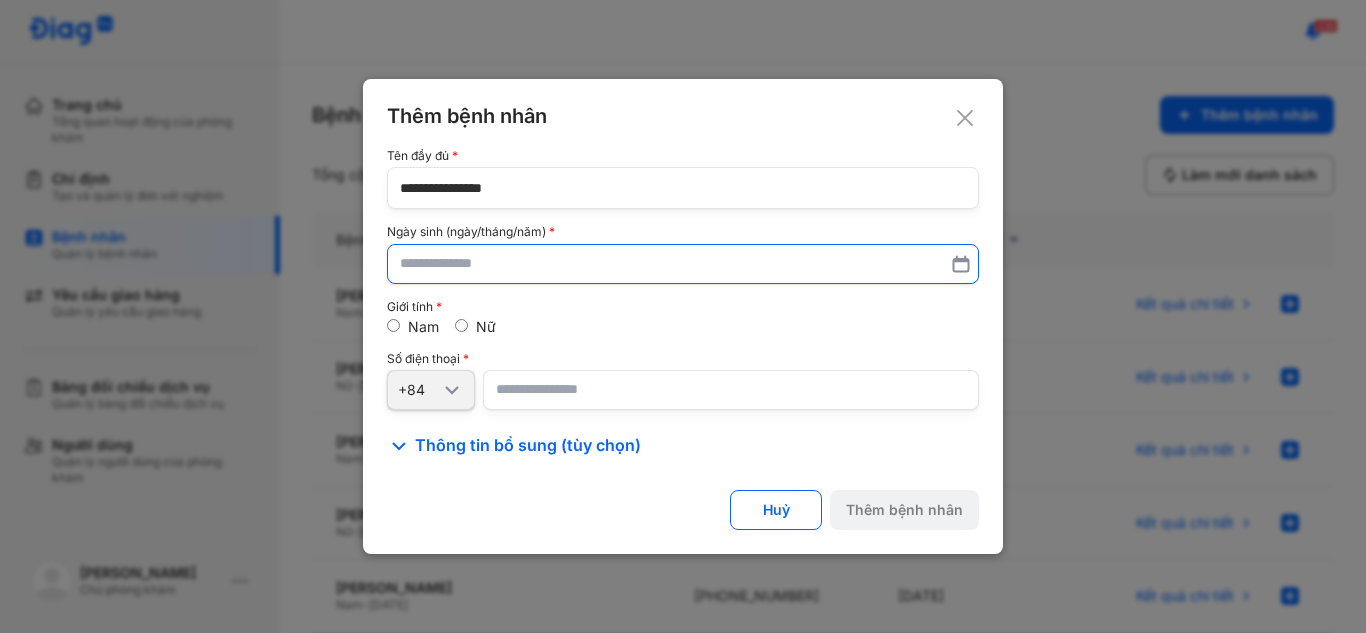 type on "**********" 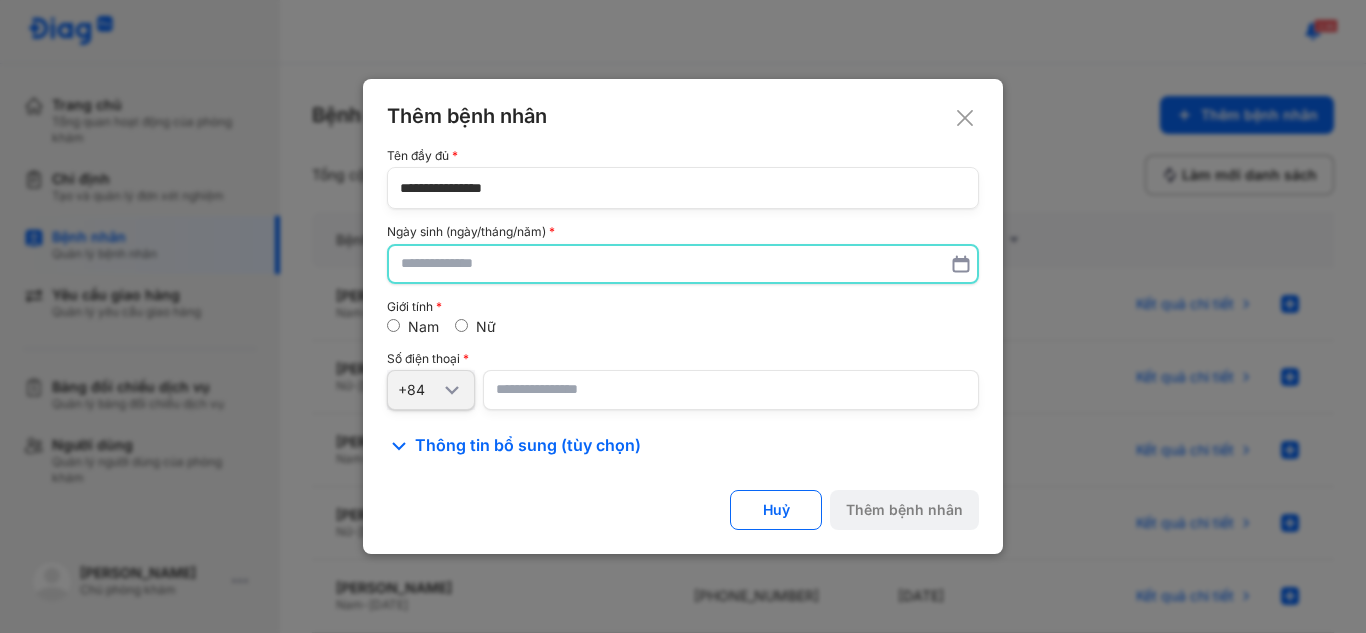 click at bounding box center (683, 264) 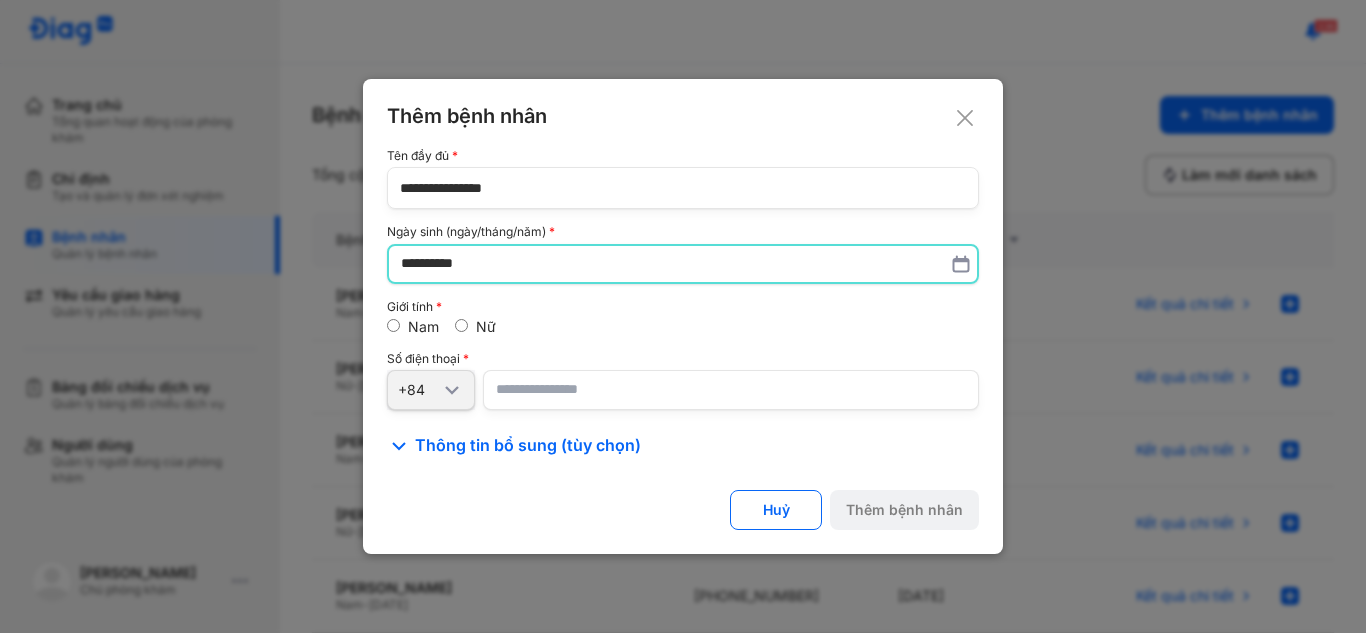 type on "**********" 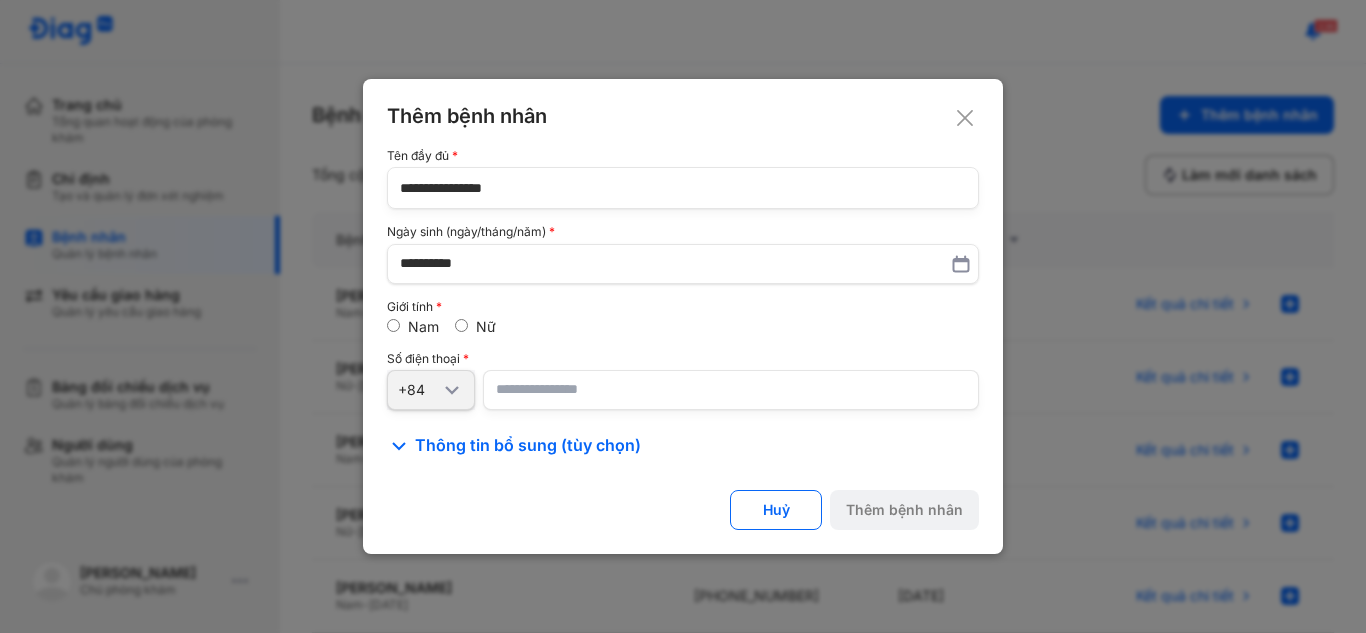 click at bounding box center (731, 390) 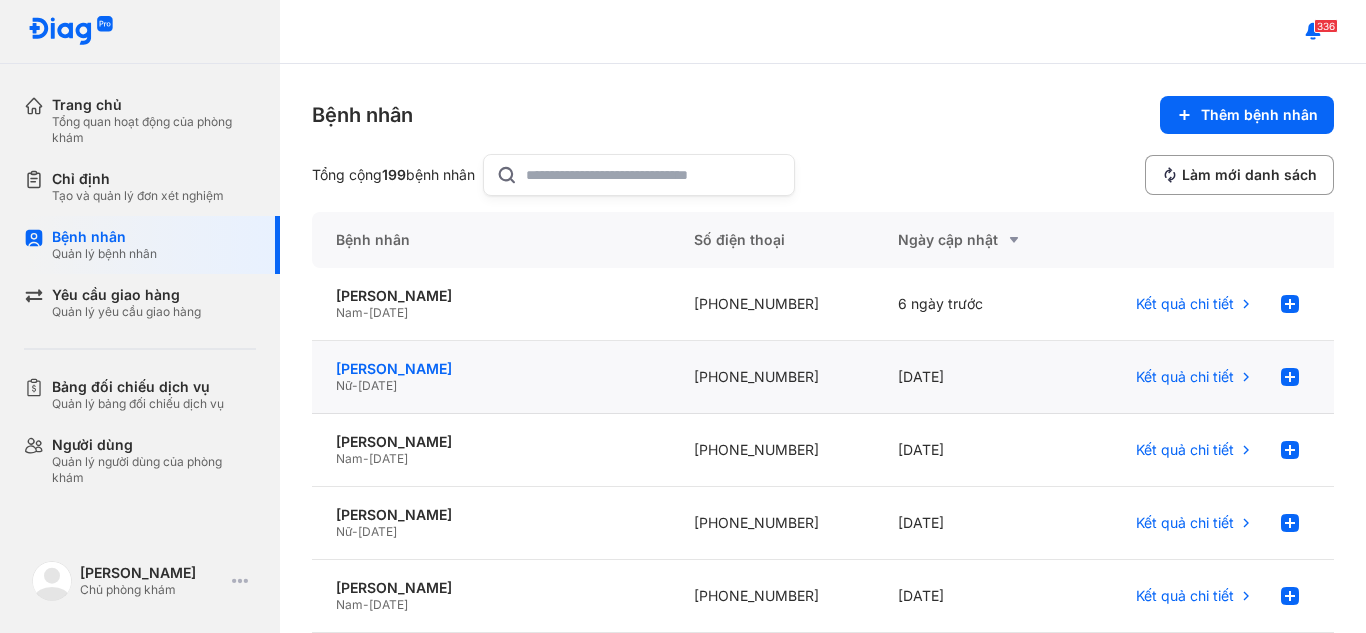 click on "[PERSON_NAME]" 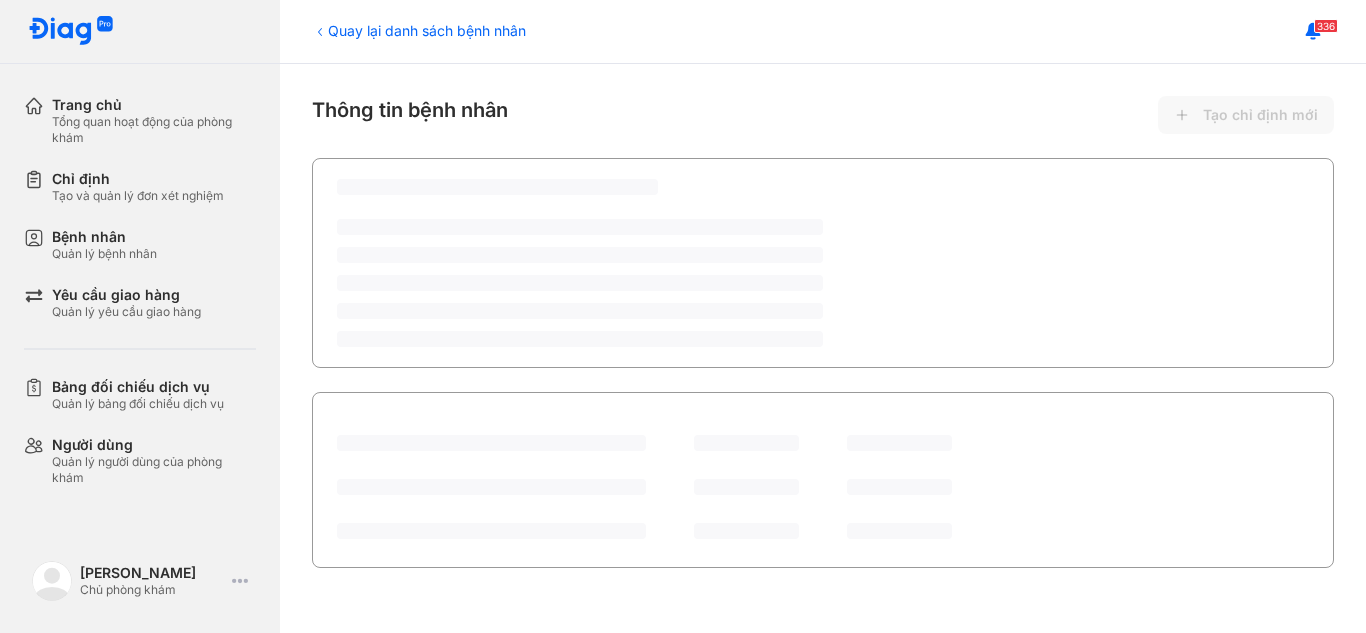 scroll, scrollTop: 0, scrollLeft: 0, axis: both 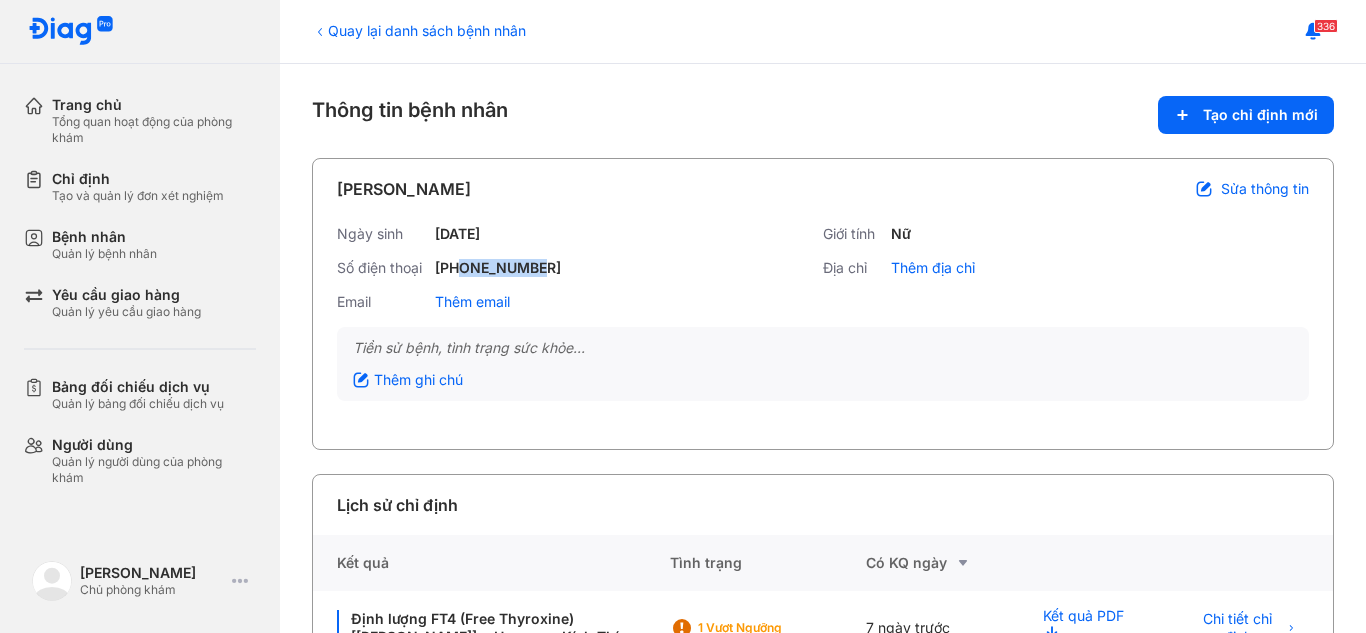 drag, startPoint x: 543, startPoint y: 268, endPoint x: 463, endPoint y: 267, distance: 80.00625 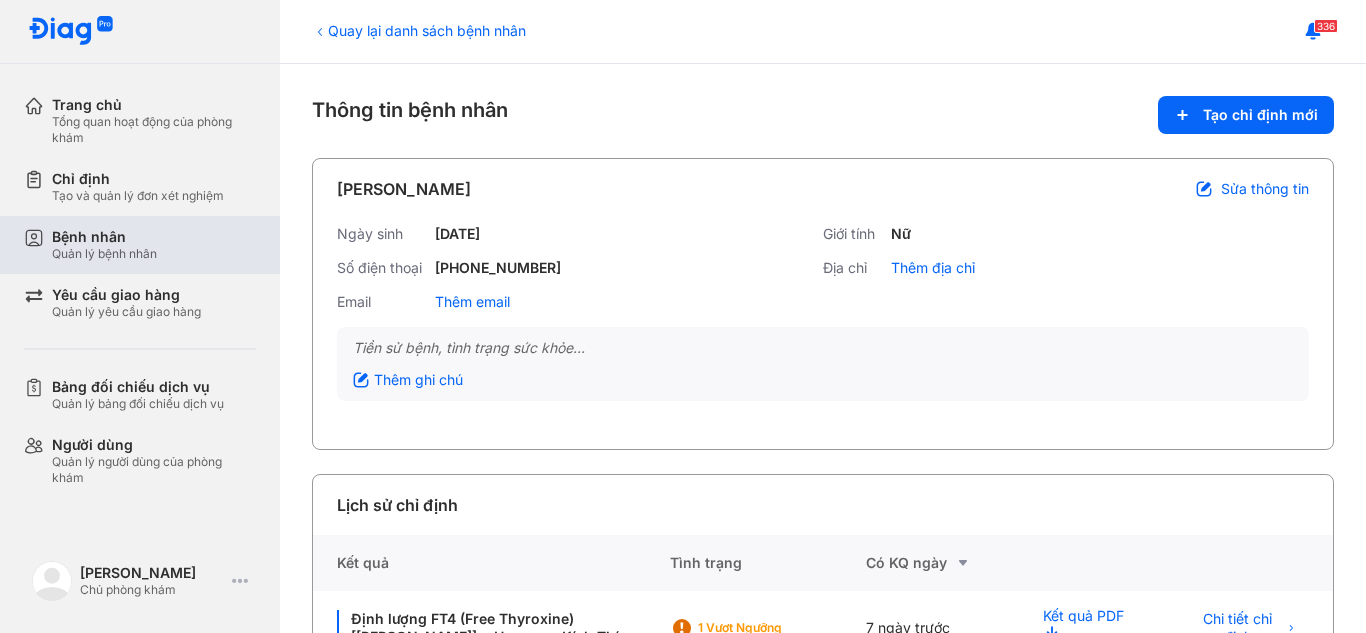click on "Quản lý bệnh nhân" at bounding box center (104, 254) 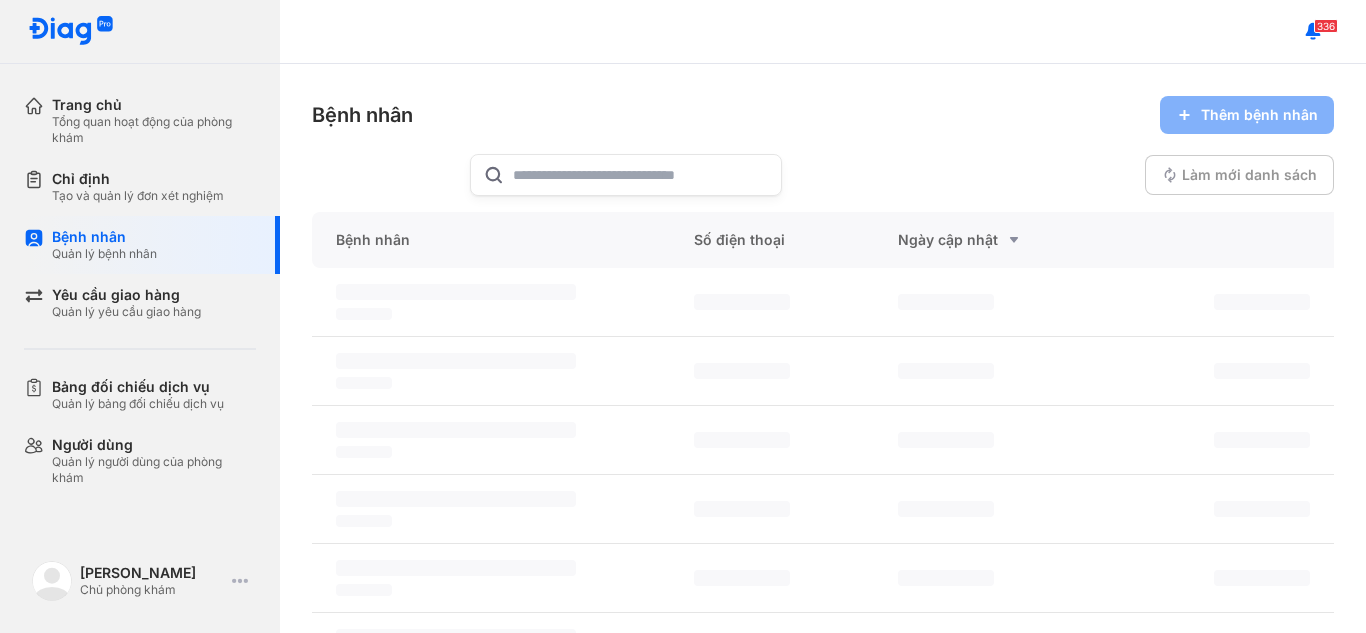 scroll, scrollTop: 0, scrollLeft: 0, axis: both 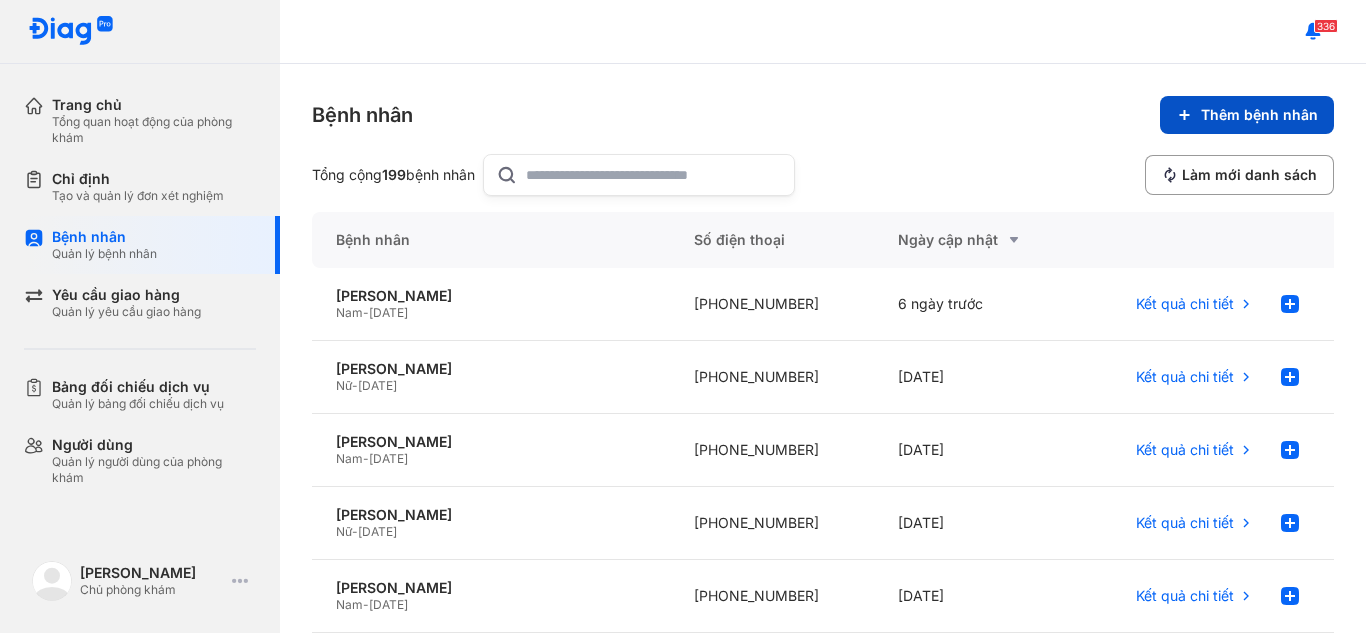 click on "Thêm bệnh nhân" 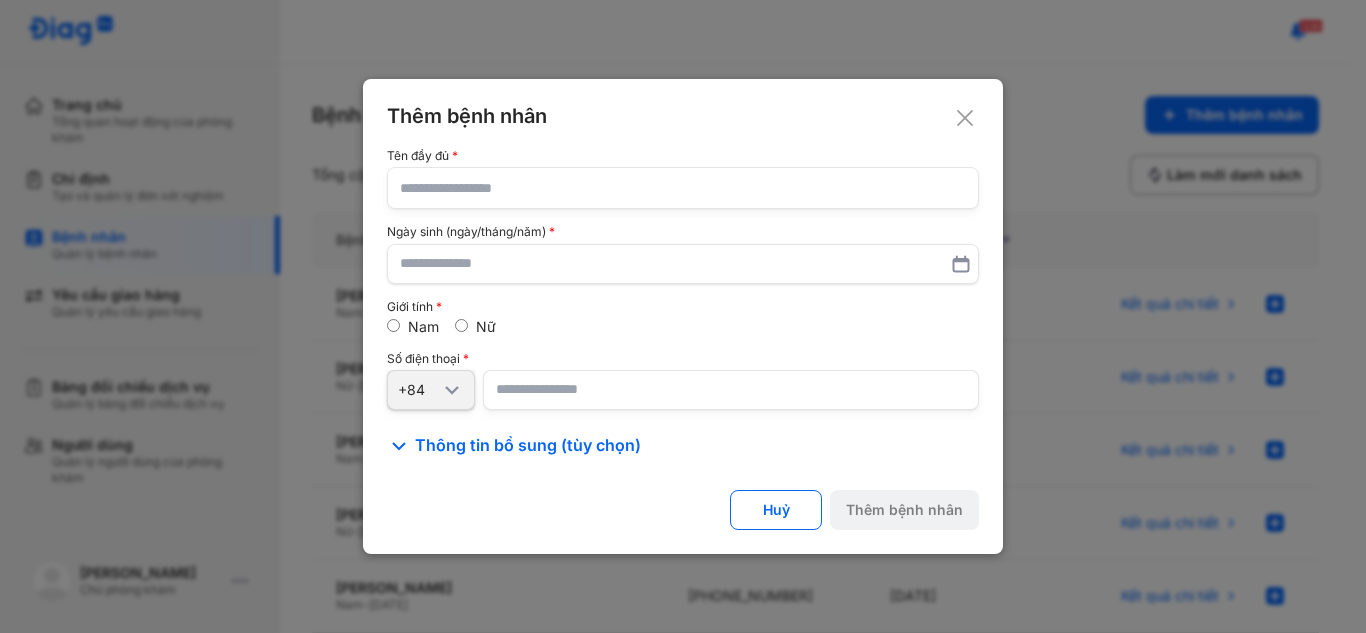 click 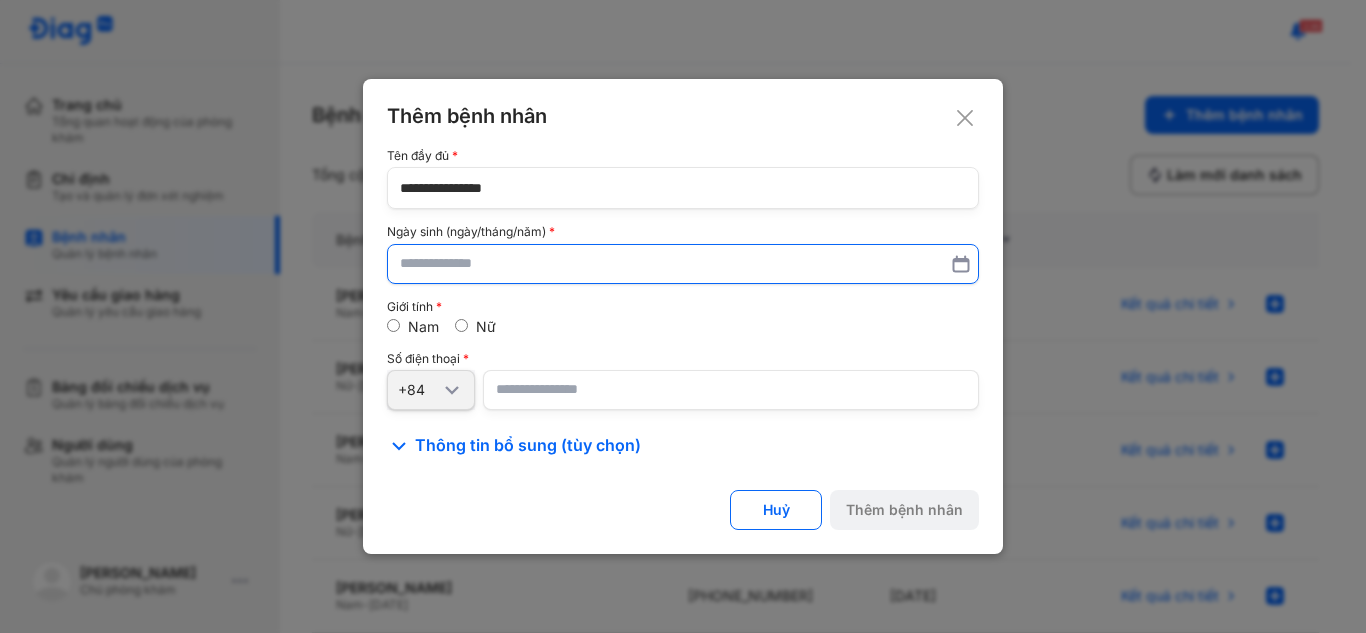 type on "**********" 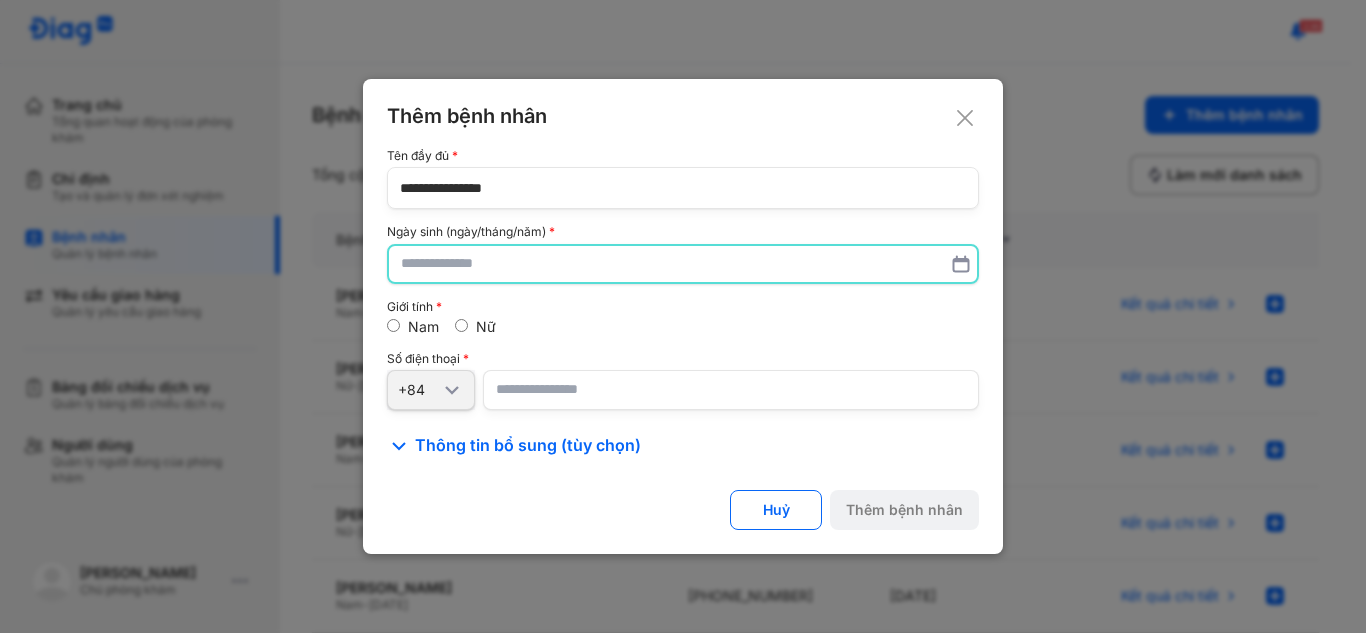 click at bounding box center (683, 264) 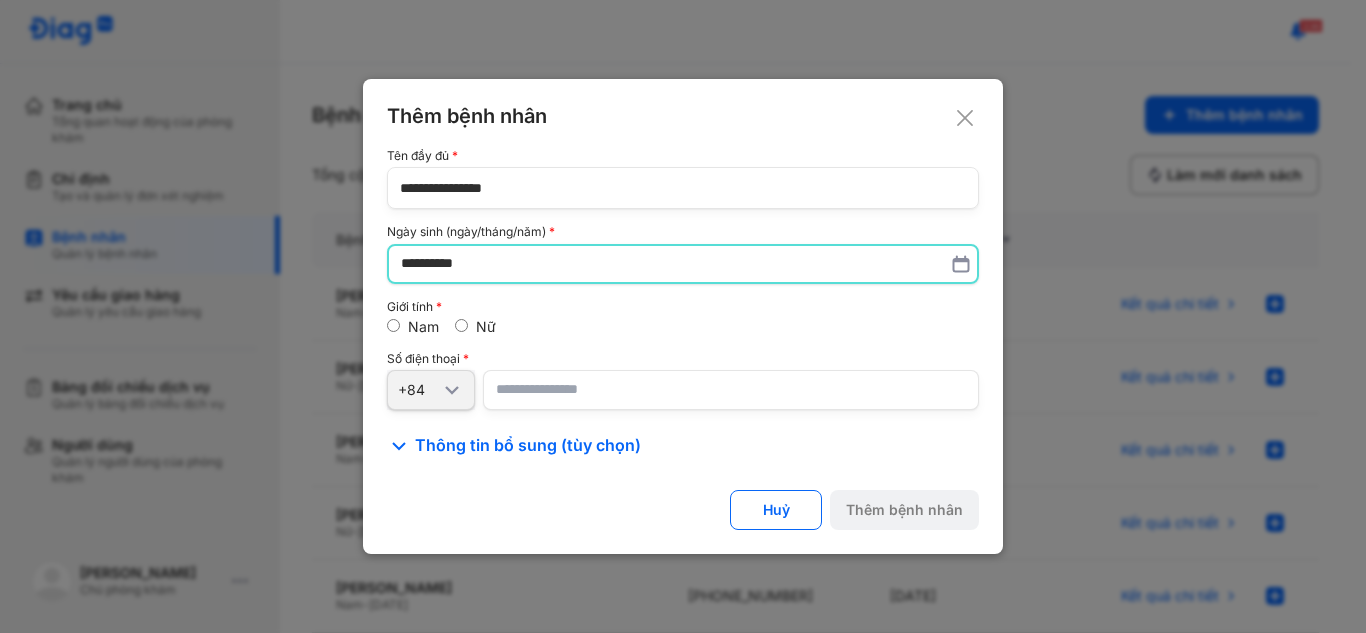 type on "**********" 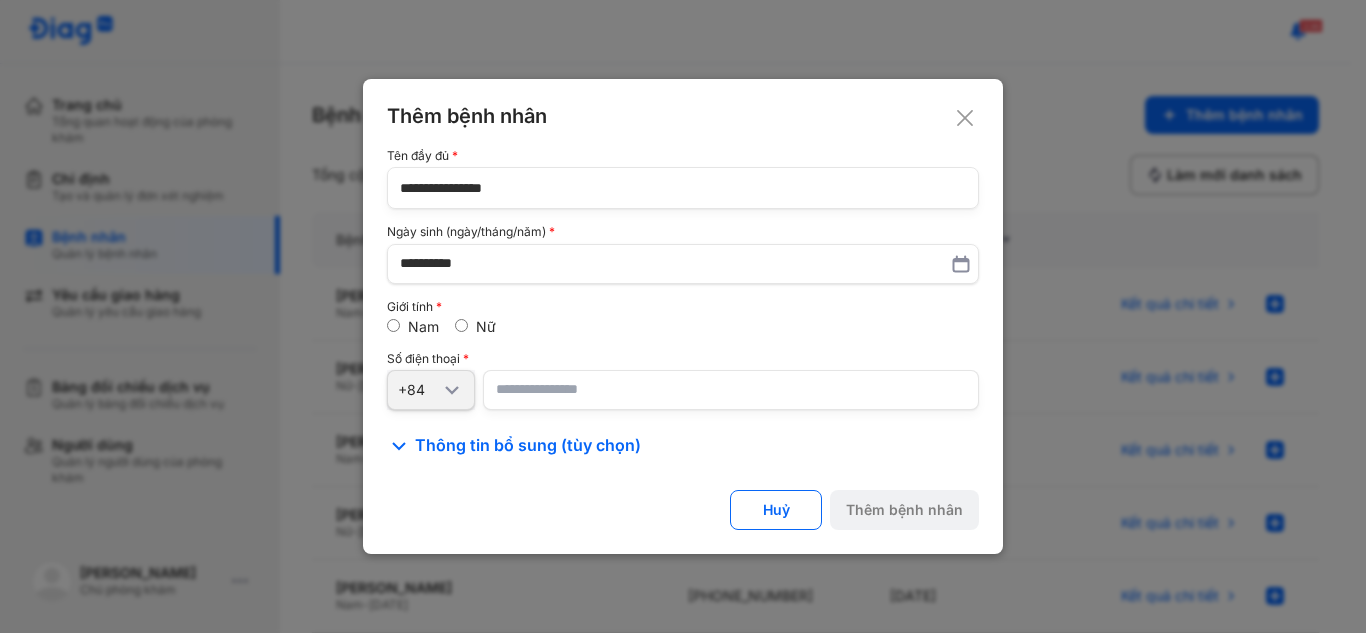 click at bounding box center (731, 390) 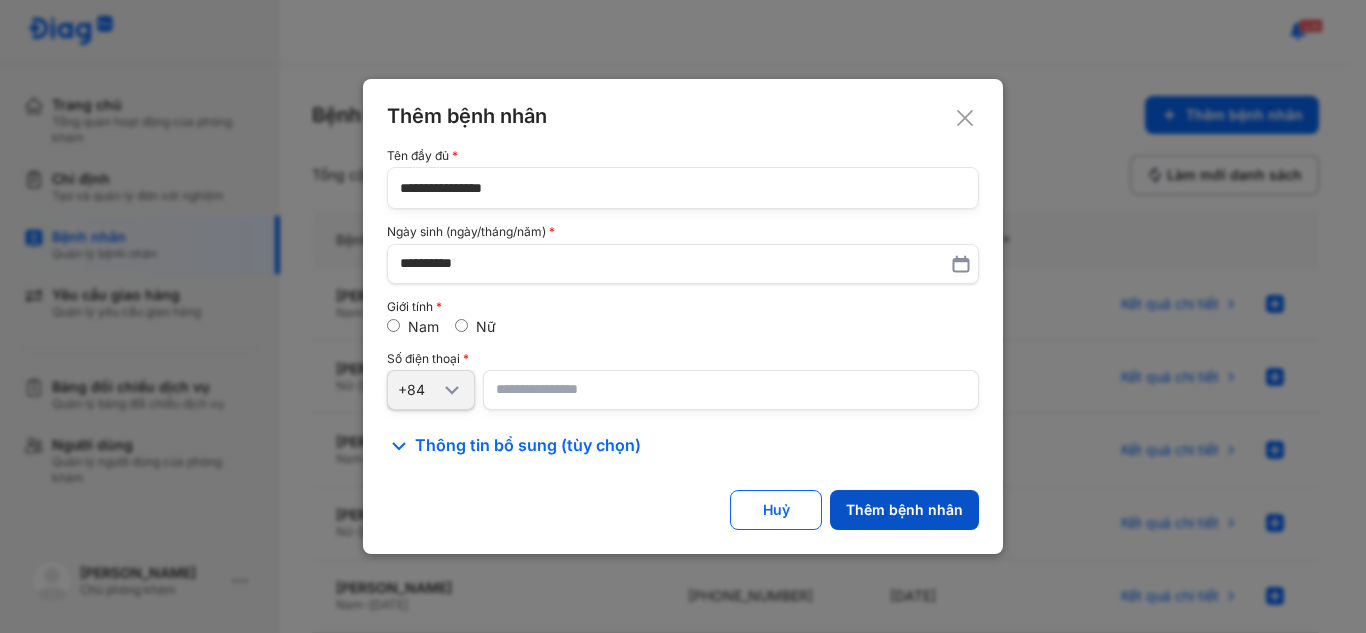 type on "*********" 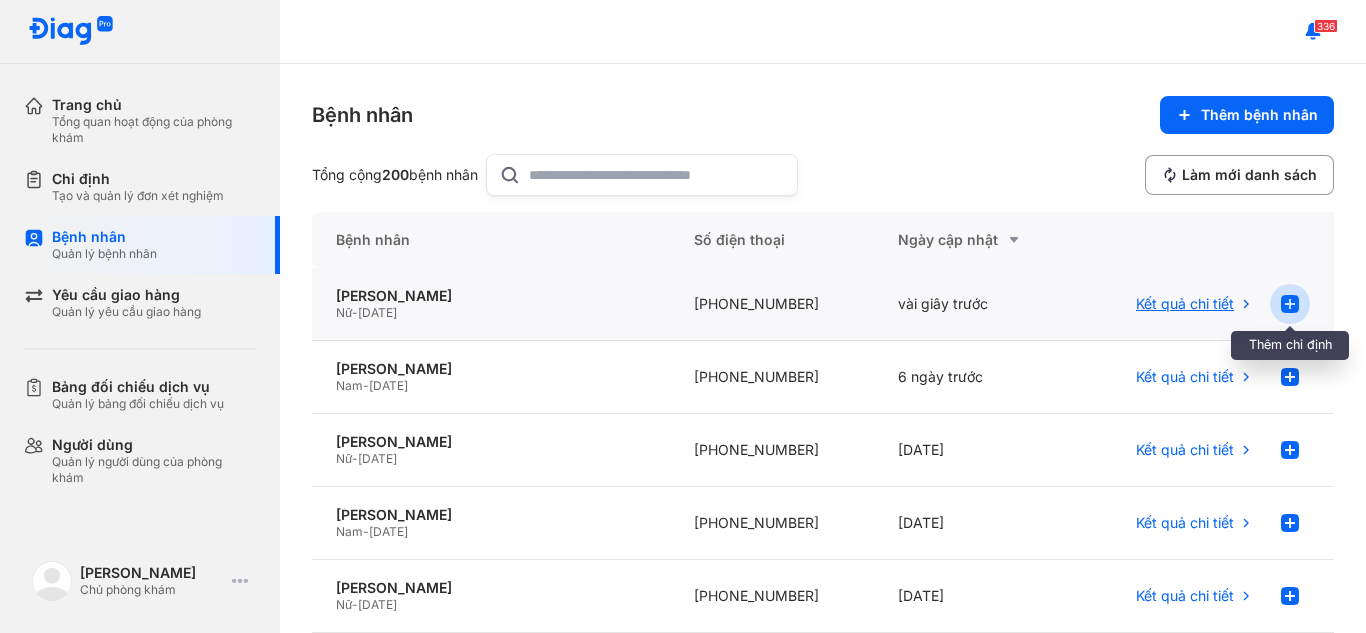 click 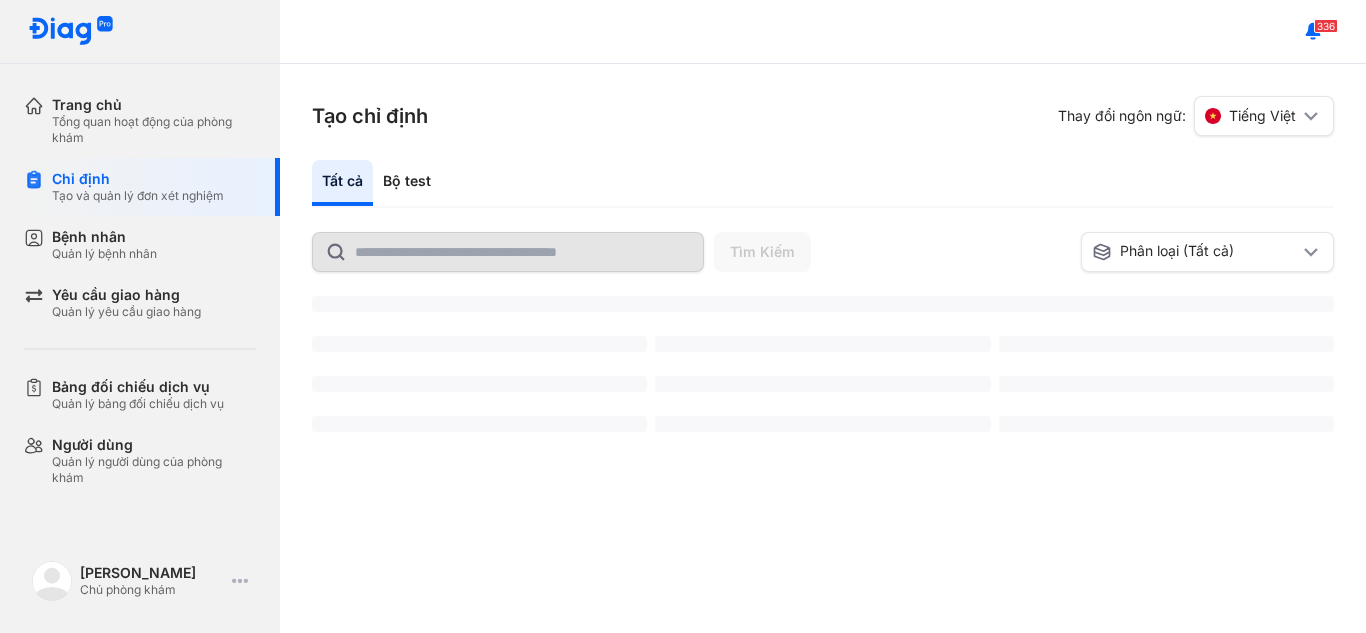 scroll, scrollTop: 0, scrollLeft: 0, axis: both 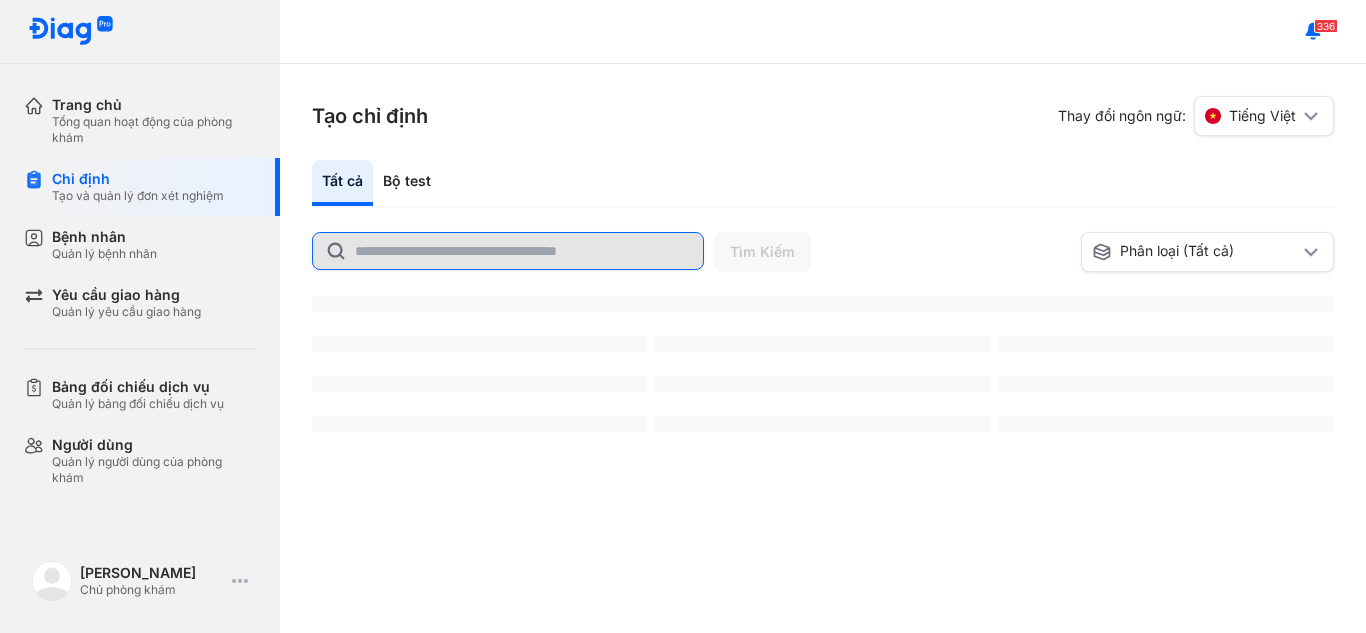 click 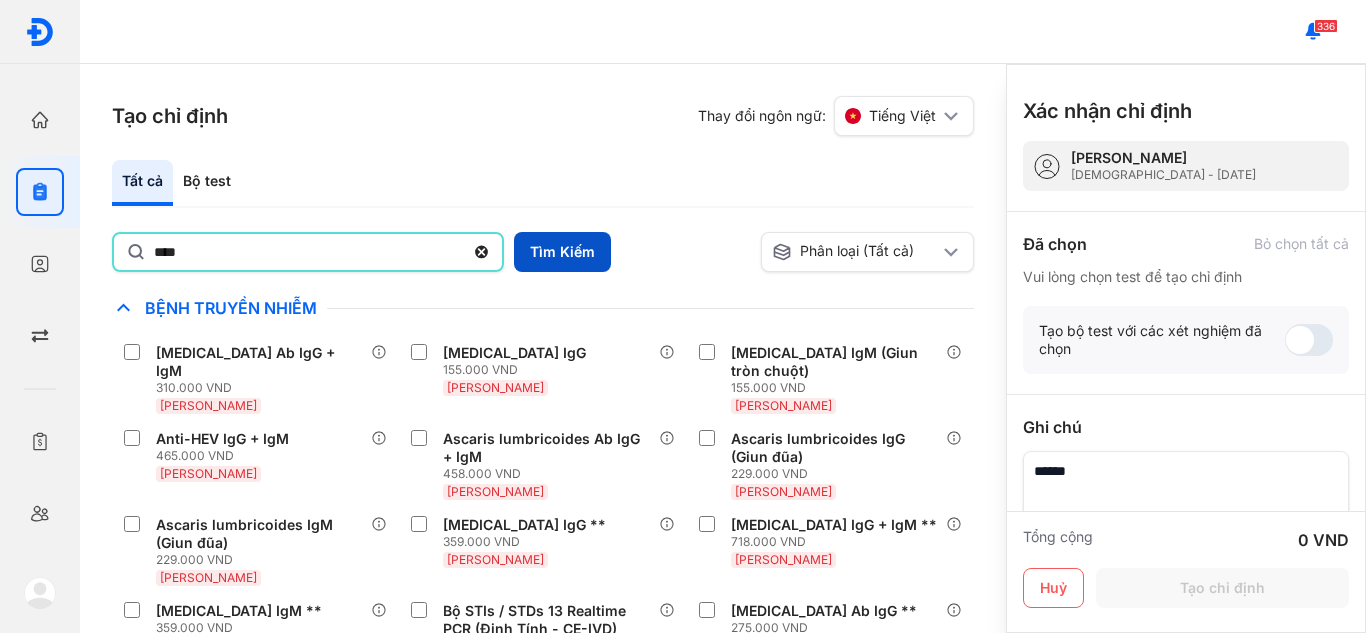 type on "****" 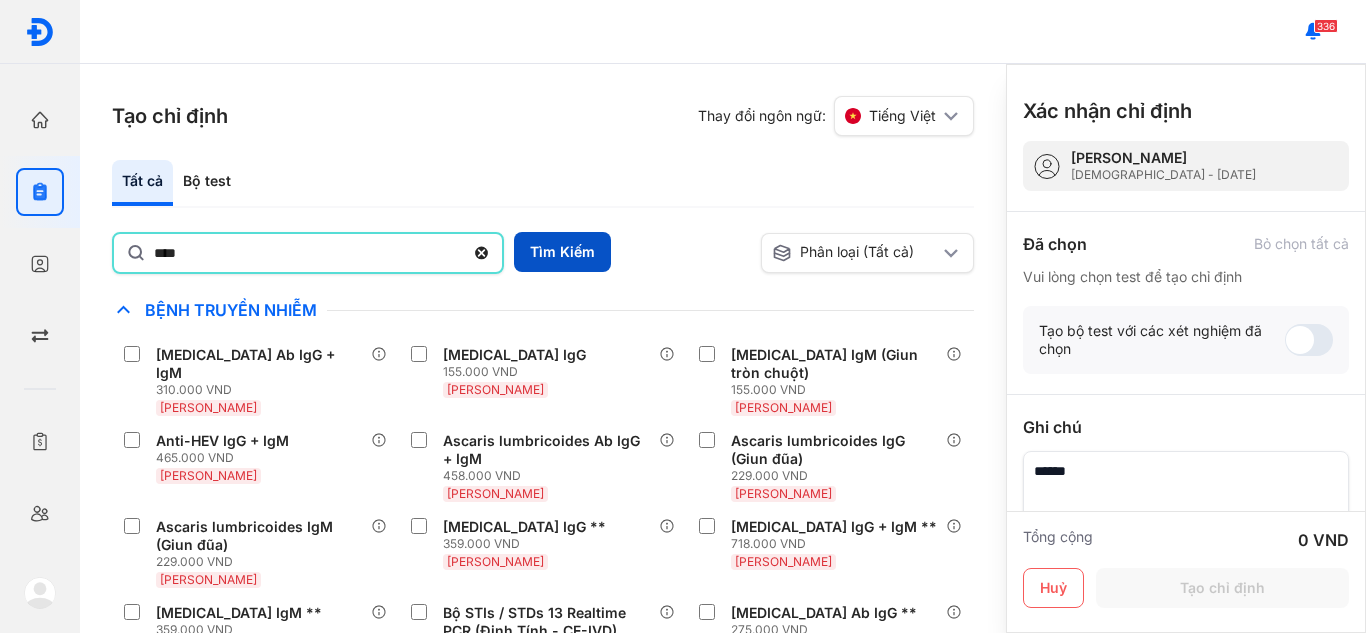 click on "Tìm Kiếm" at bounding box center (562, 252) 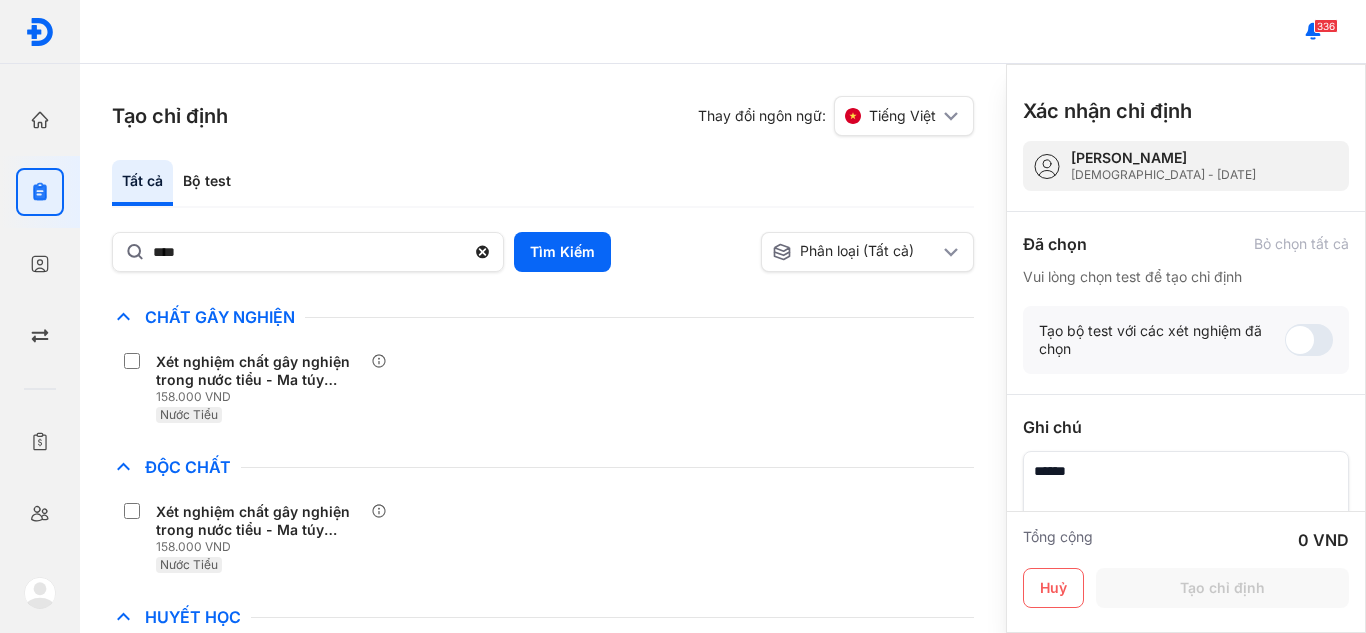 scroll, scrollTop: 400, scrollLeft: 0, axis: vertical 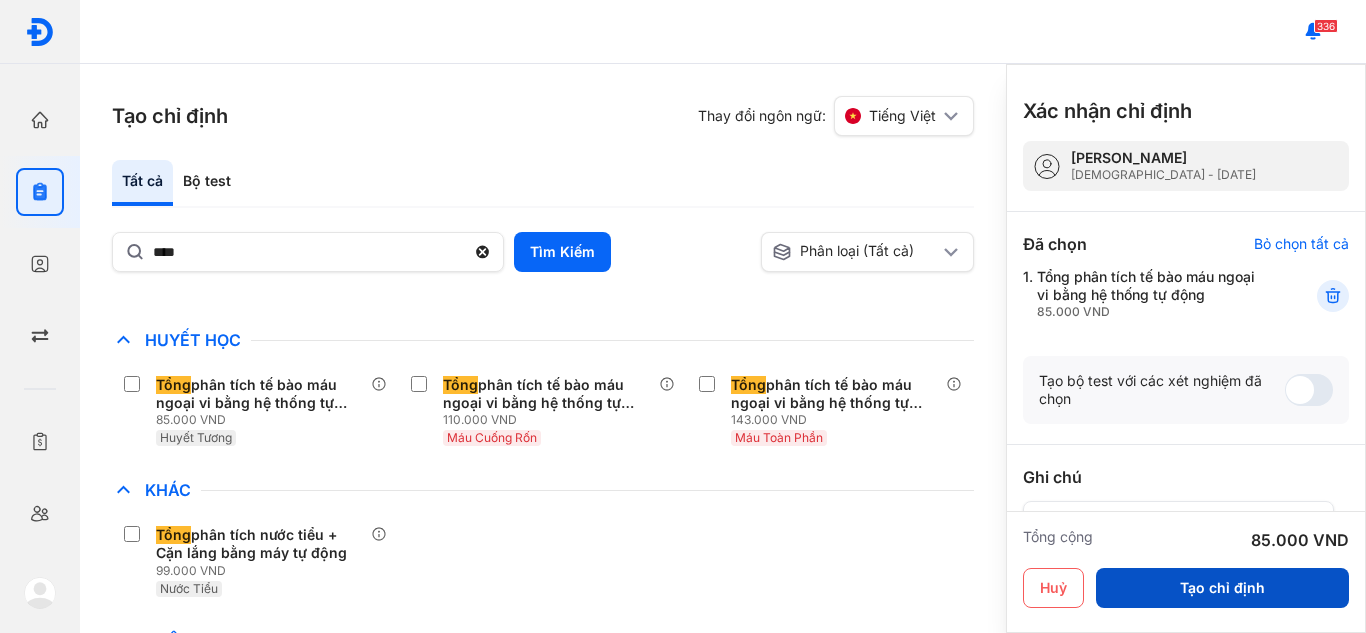 click on "Tạo chỉ định" at bounding box center [1222, 588] 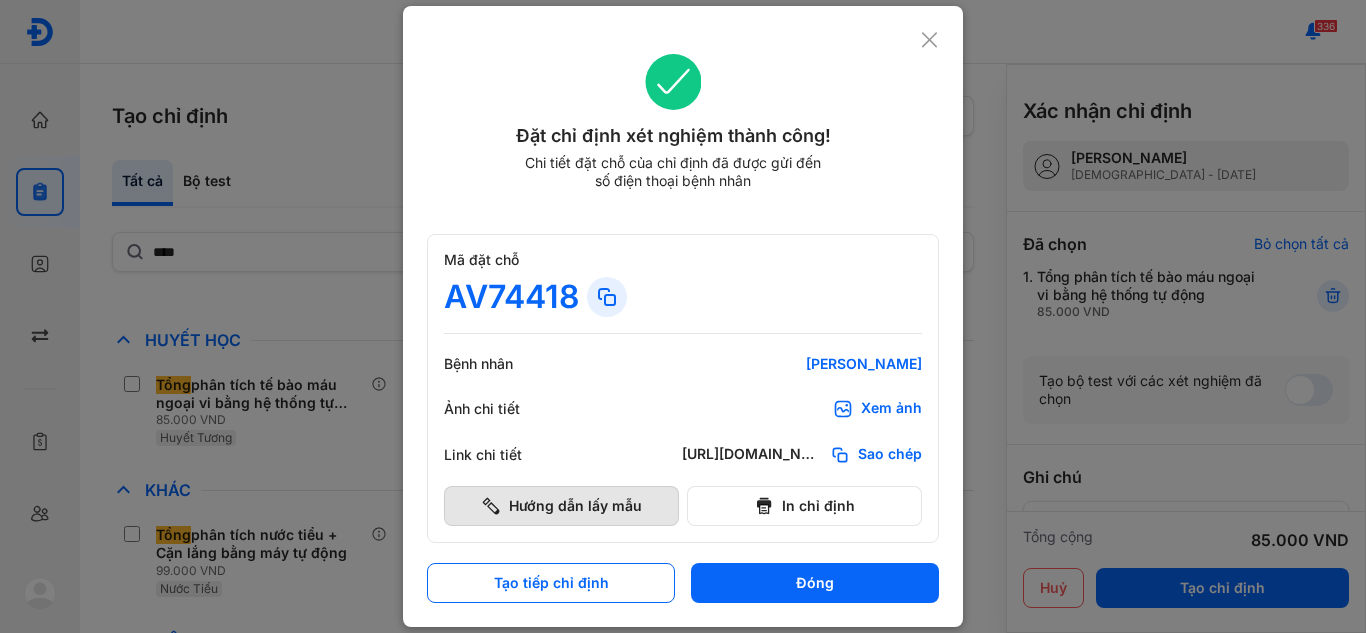 click on "Hướng dẫn lấy mẫu" at bounding box center [561, 506] 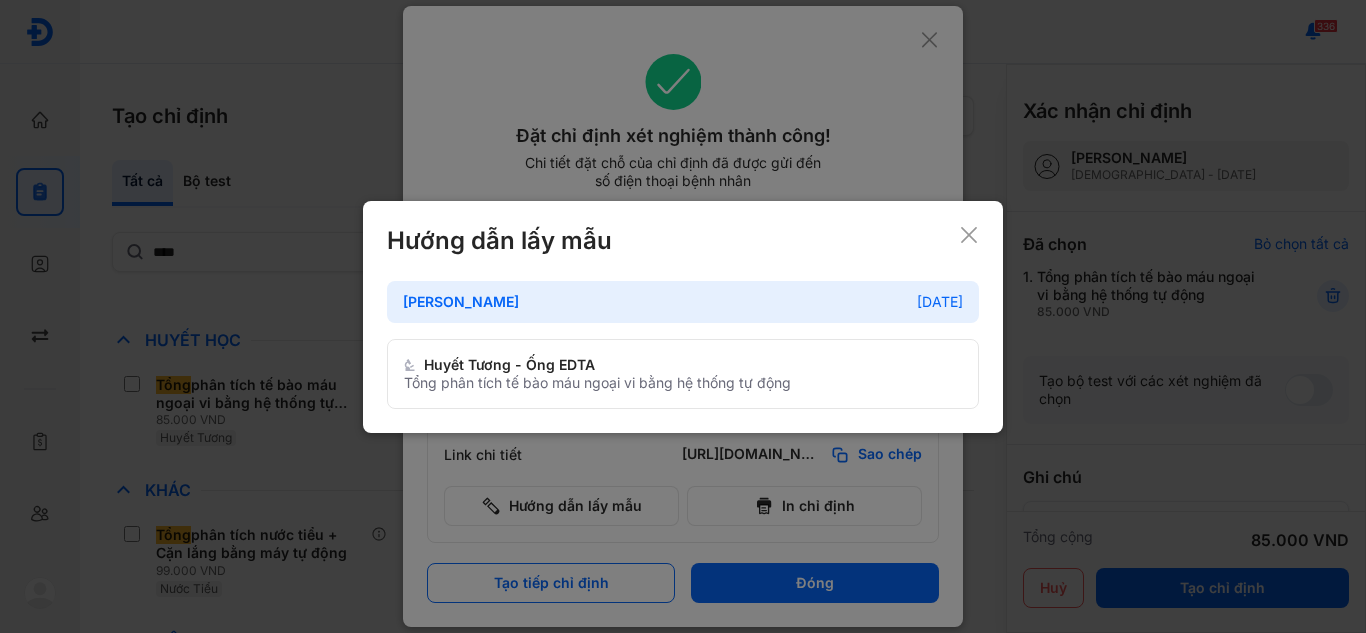 click 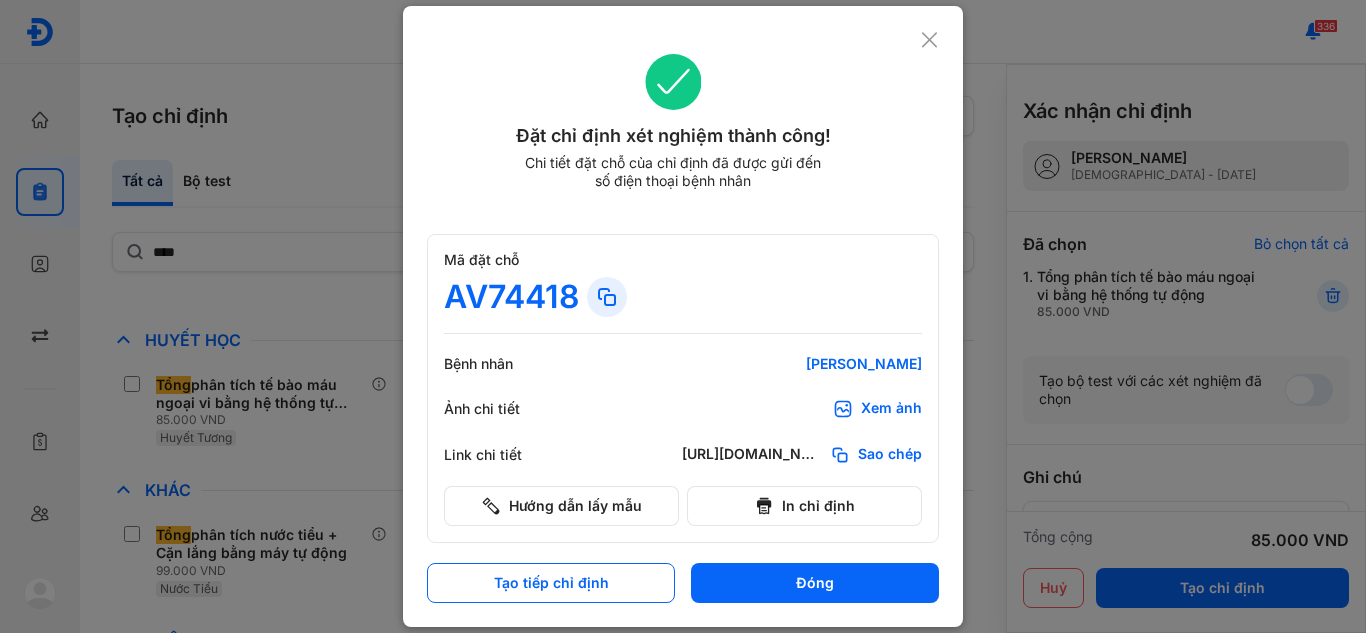 click on "Đóng" at bounding box center [815, 583] 